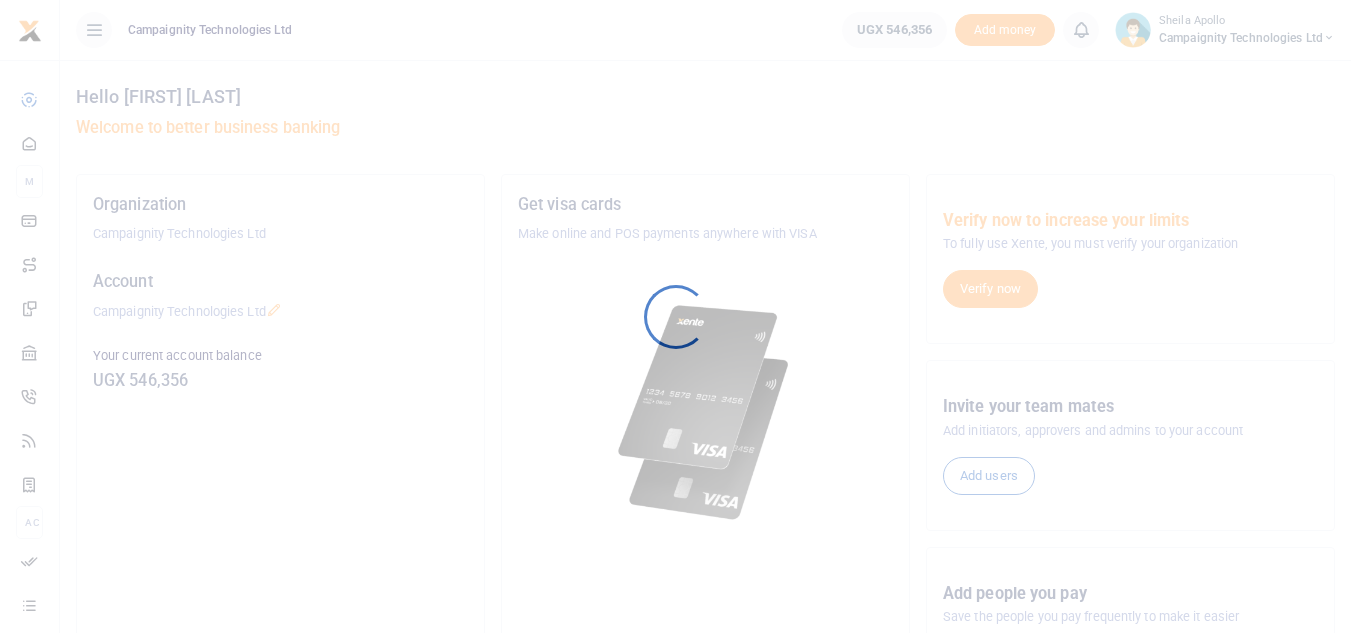 scroll, scrollTop: 0, scrollLeft: 0, axis: both 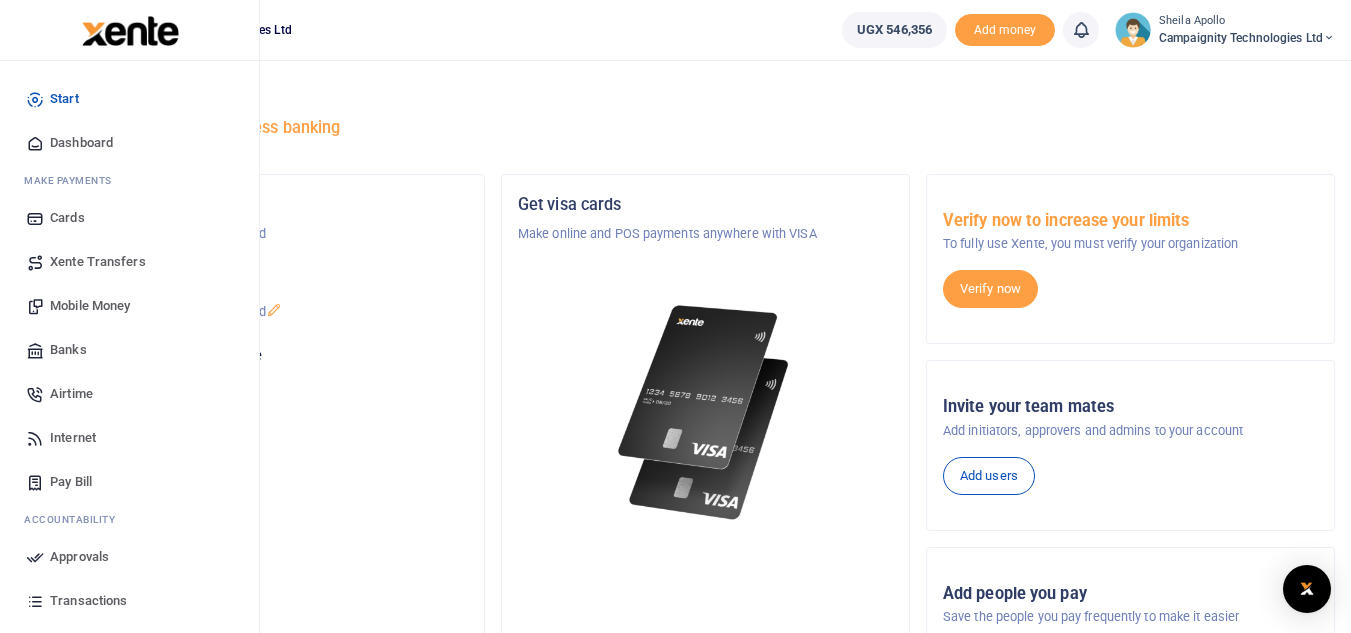 click on "Airtime" at bounding box center [129, 394] 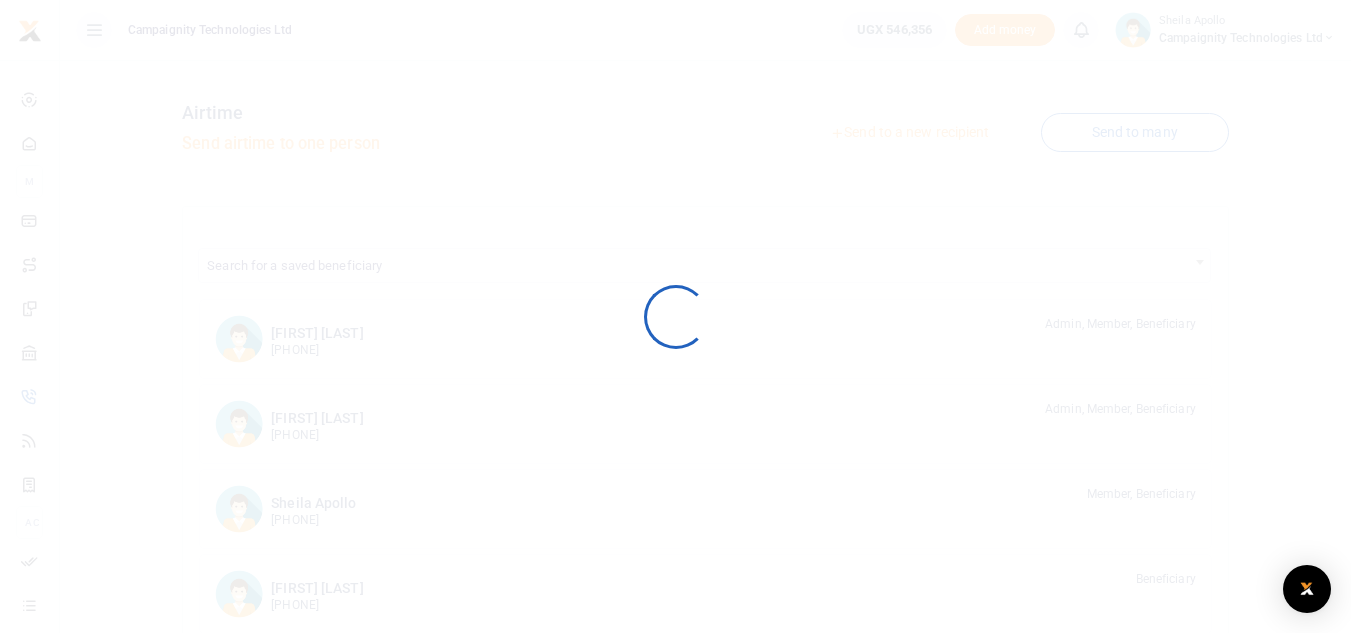 scroll, scrollTop: 0, scrollLeft: 0, axis: both 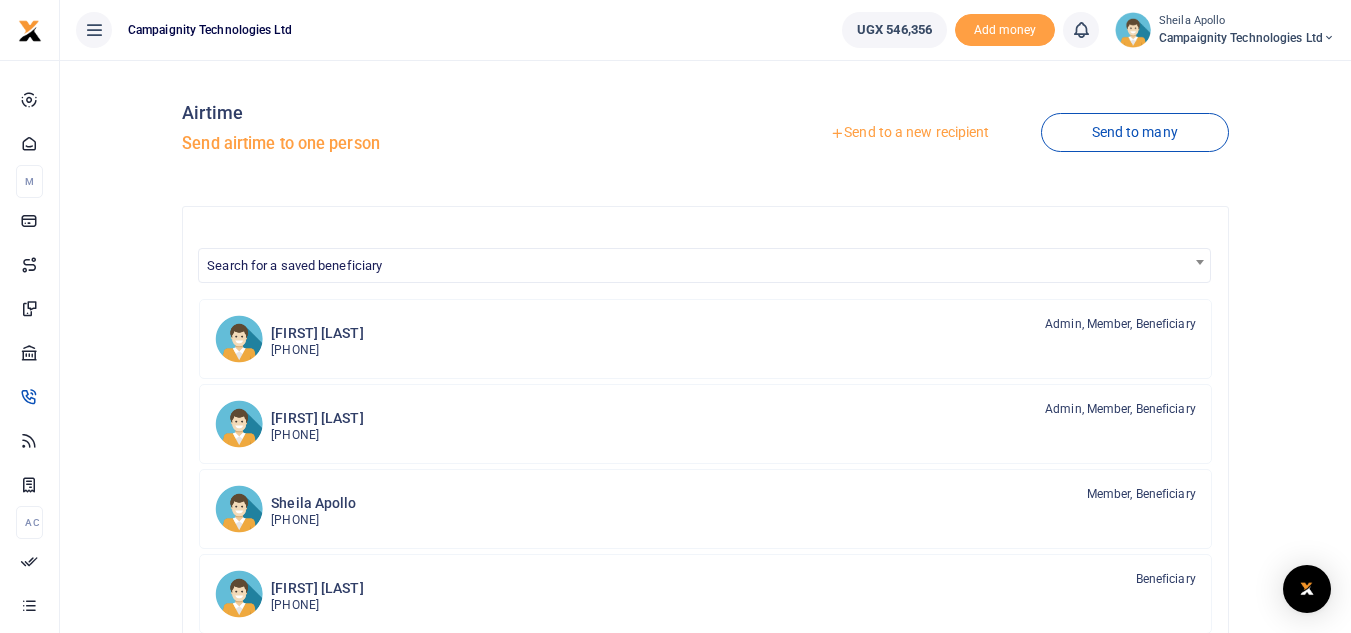 click on "Send to a new recipient" at bounding box center (909, 133) 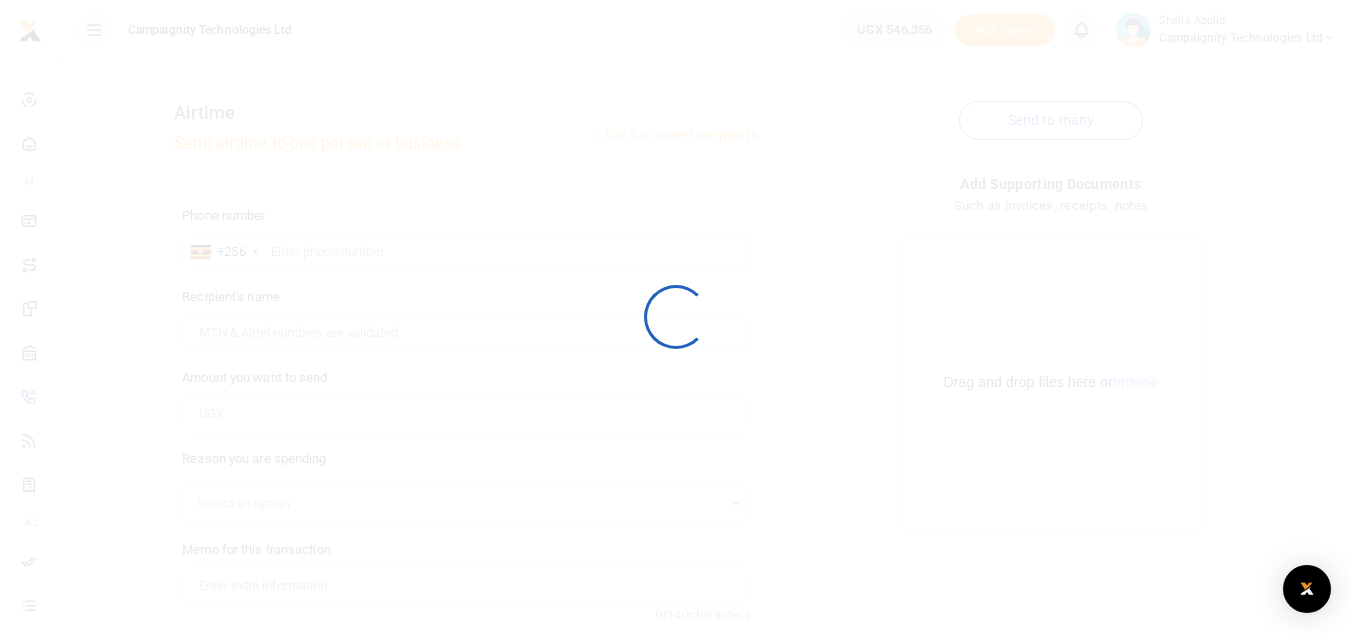 scroll, scrollTop: 0, scrollLeft: 0, axis: both 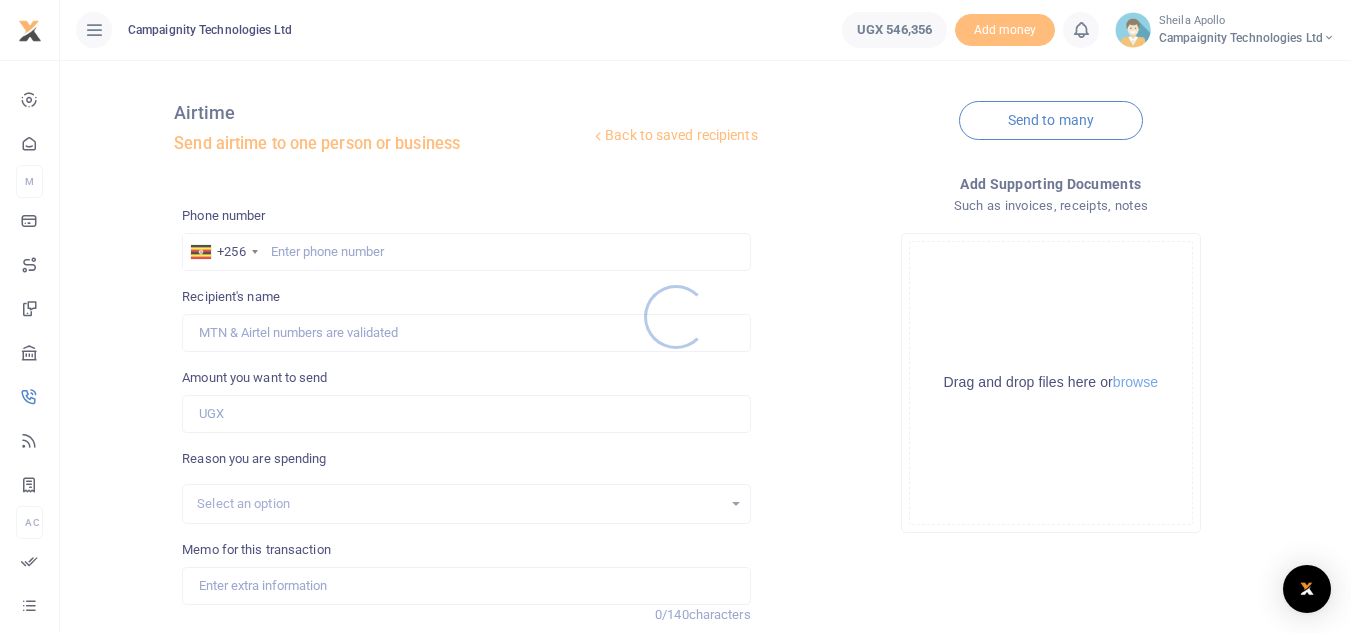 click at bounding box center [675, 316] 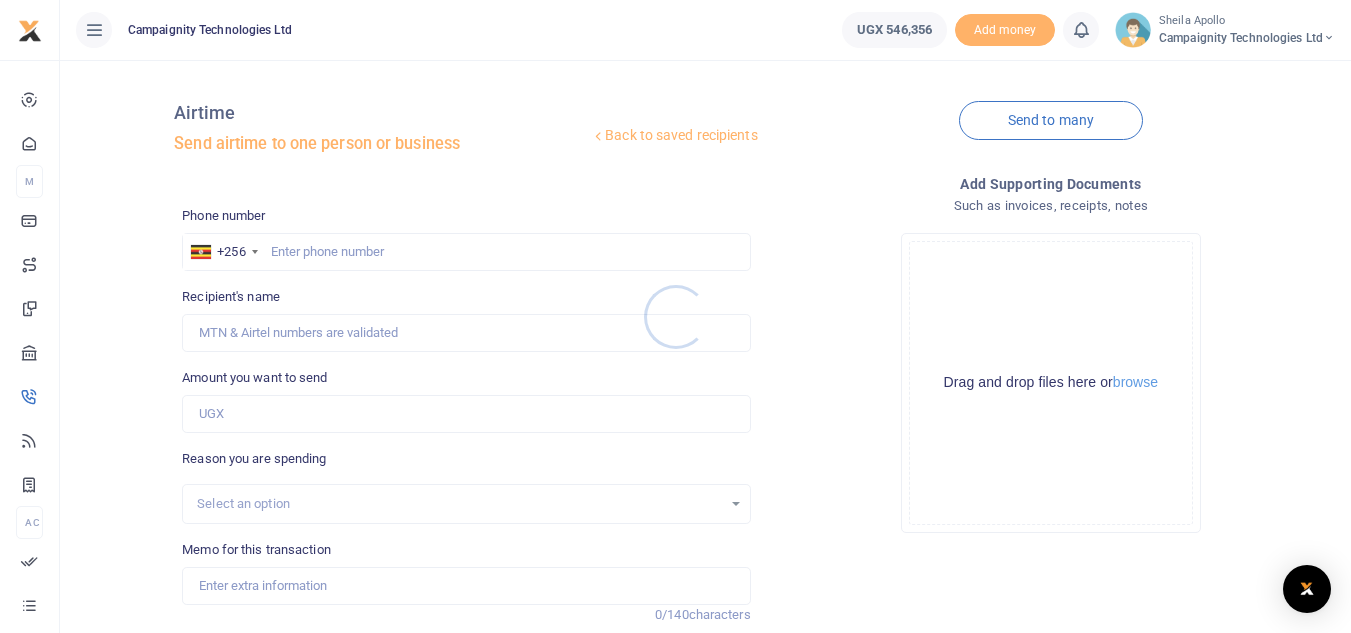 click at bounding box center [675, 316] 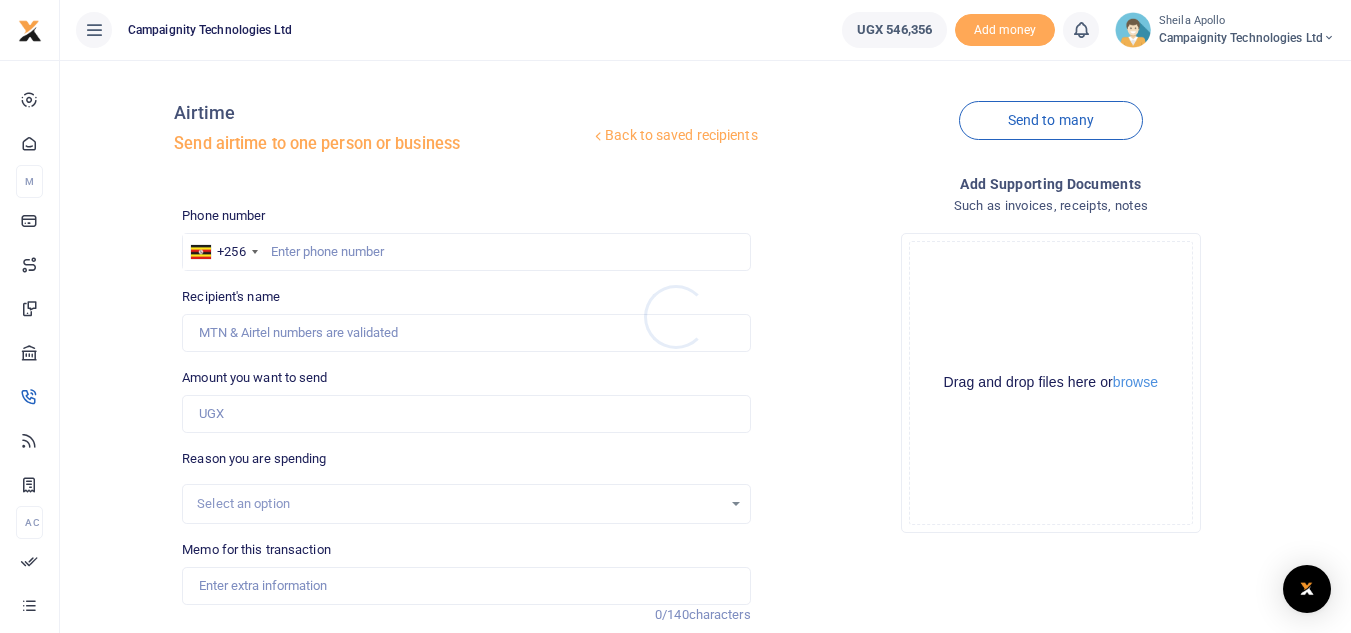 click at bounding box center (675, 316) 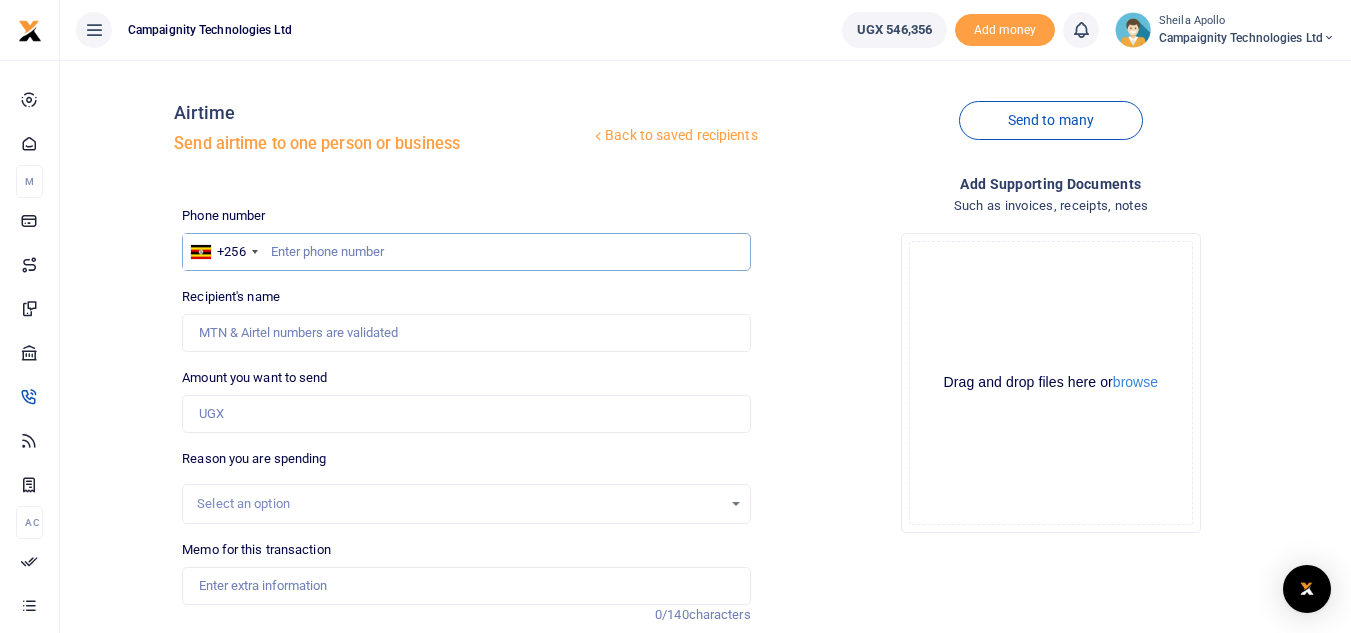 click at bounding box center (466, 252) 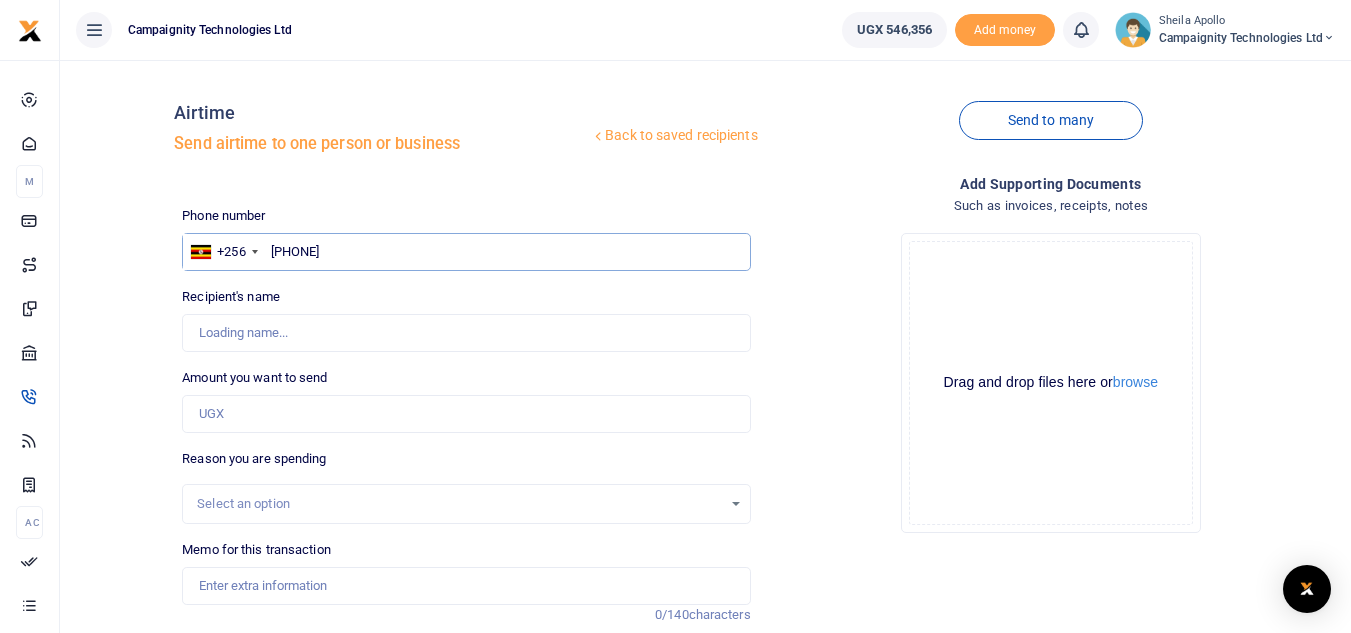 type on "0707444474" 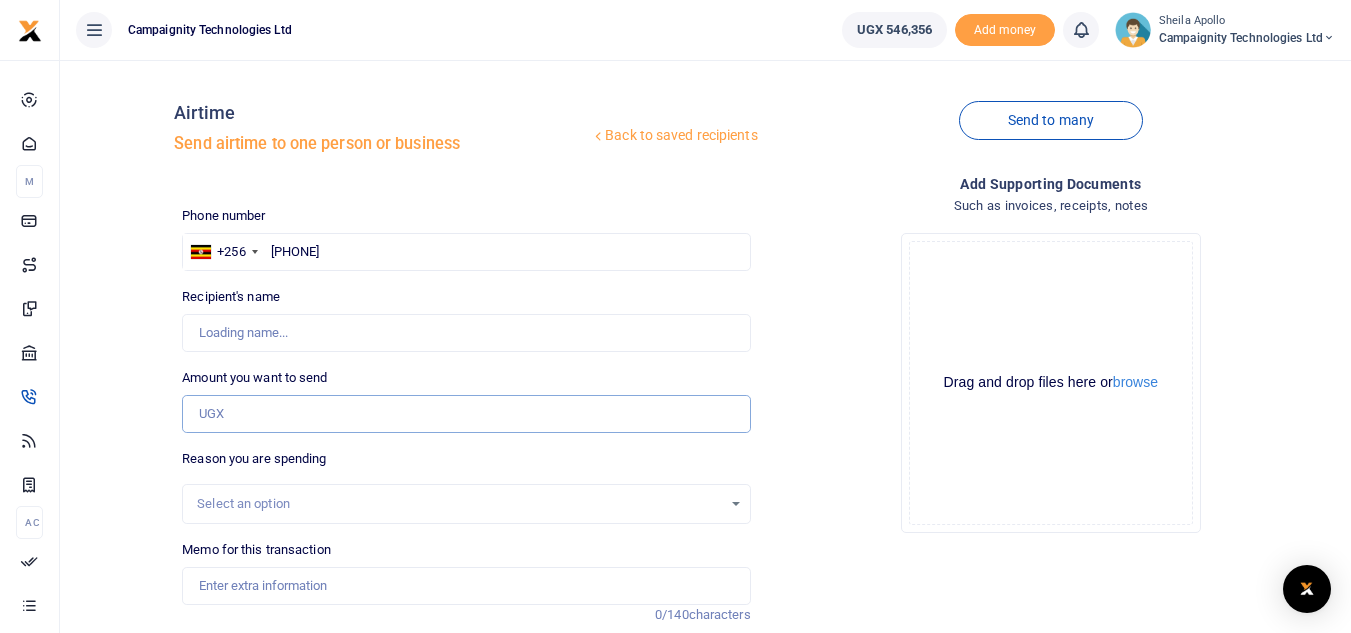 click on "Amount you want to send" at bounding box center [466, 414] 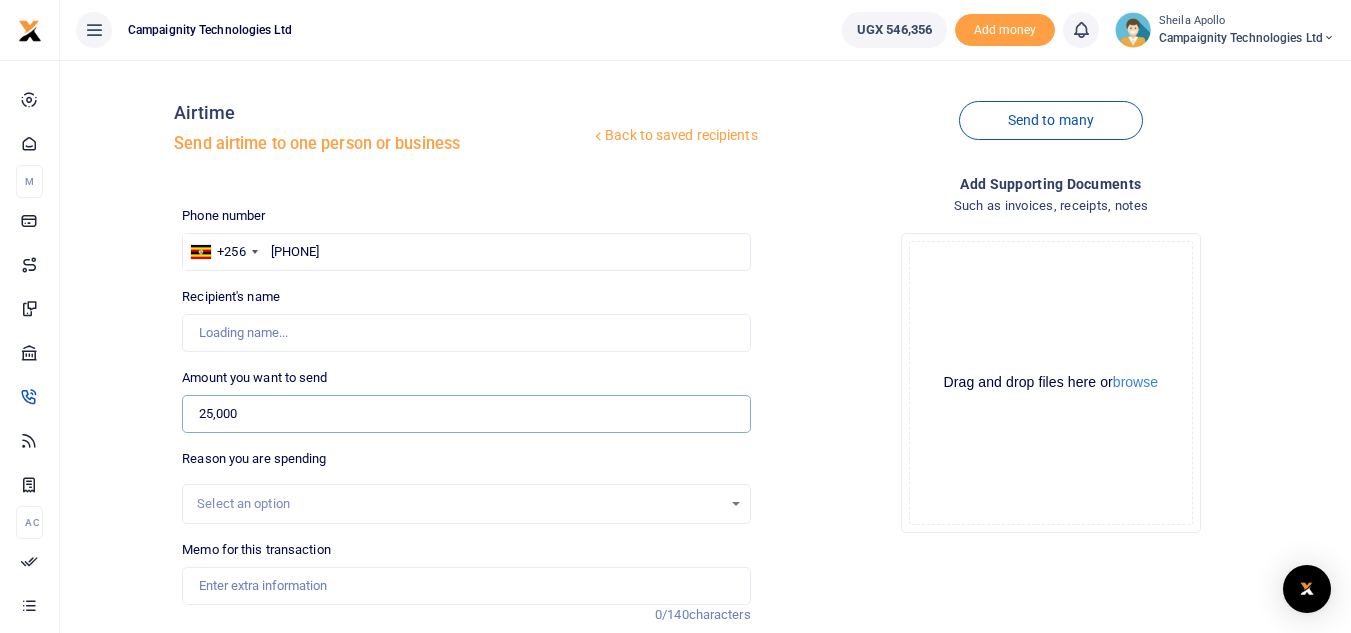 scroll, scrollTop: 168, scrollLeft: 0, axis: vertical 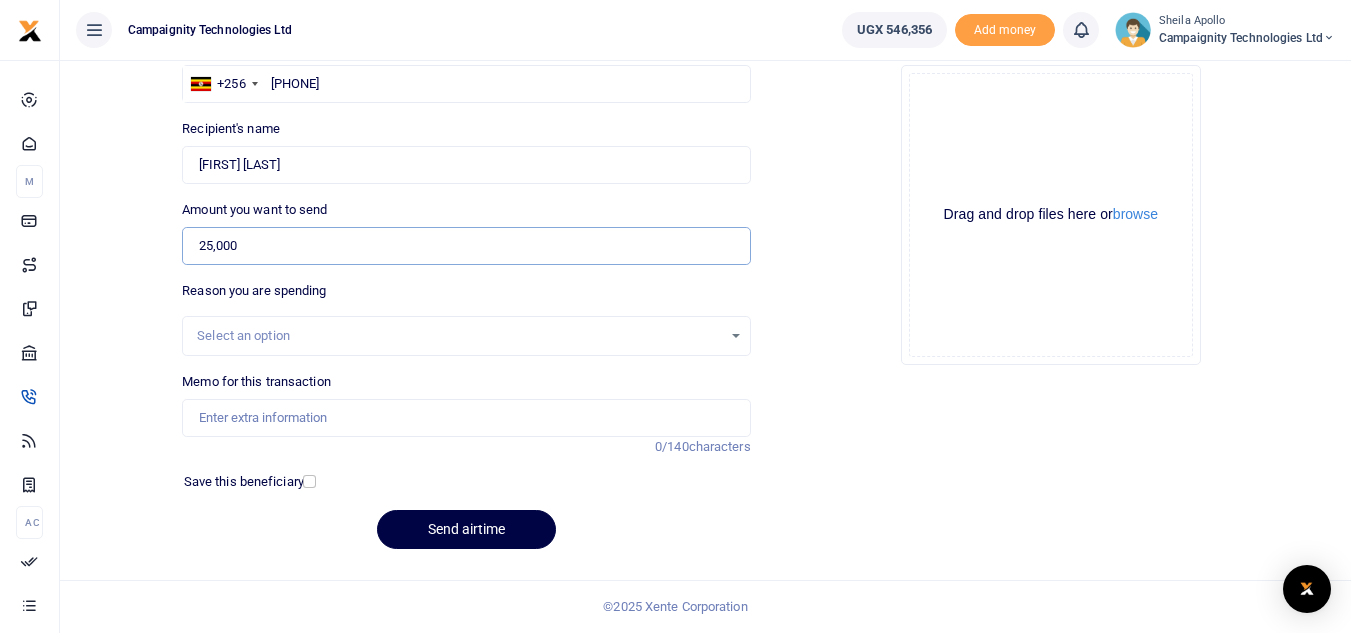 type on "25,000" 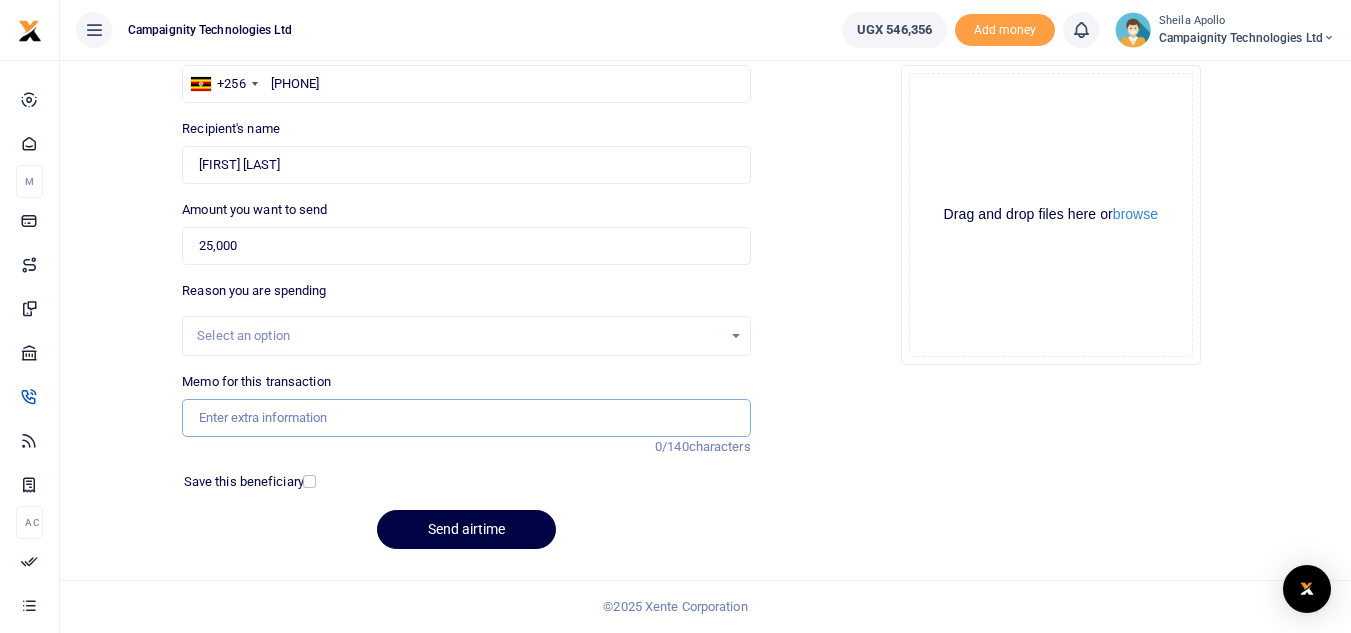 click on "Memo for this transaction" at bounding box center (466, 418) 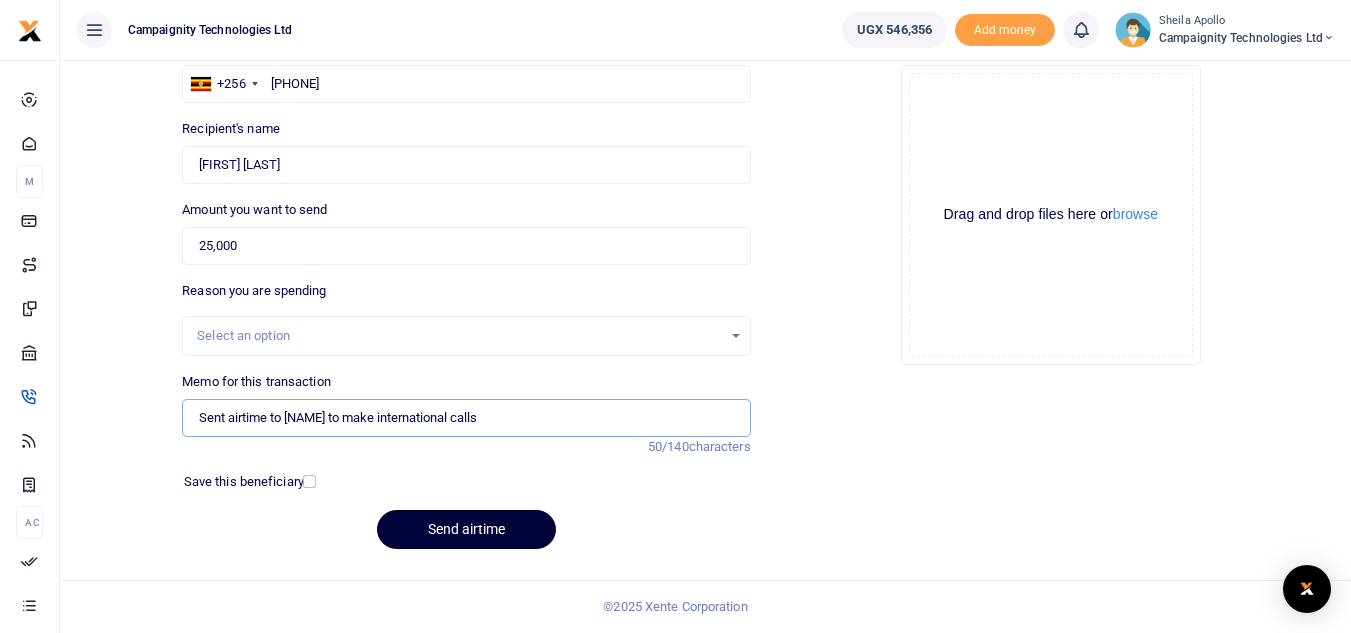 type on "Sent airtime to Edrine to make international calls" 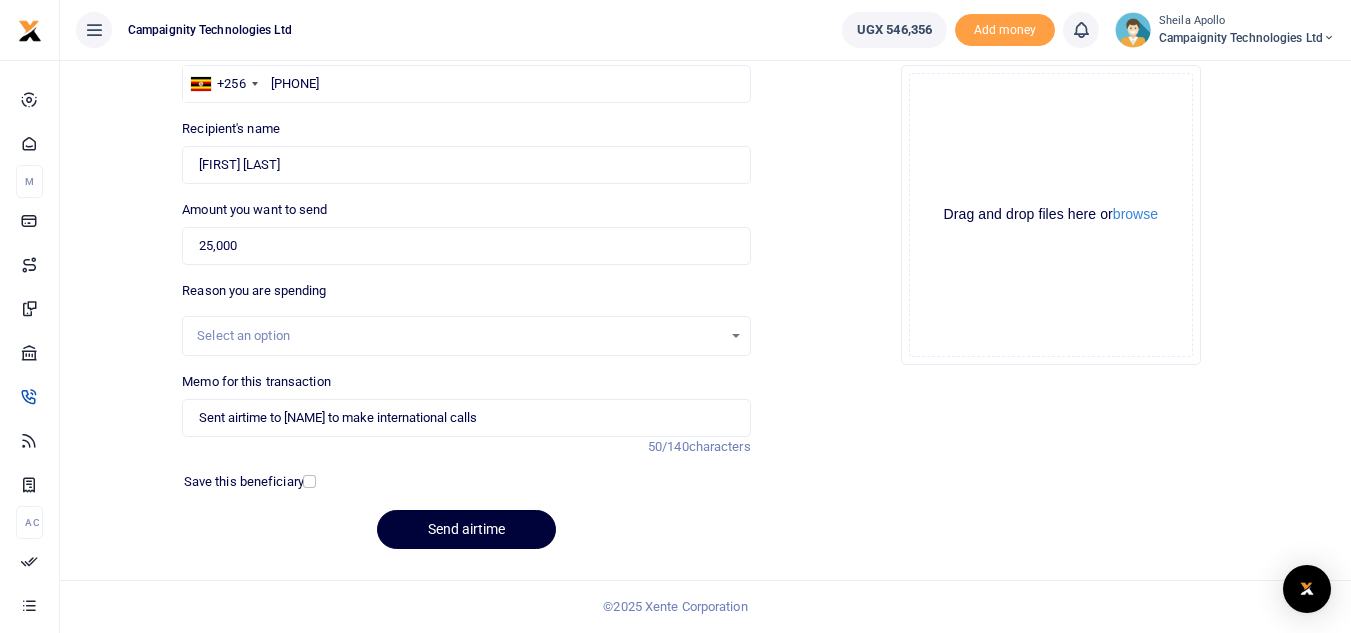 click on "Send airtime" at bounding box center (466, 529) 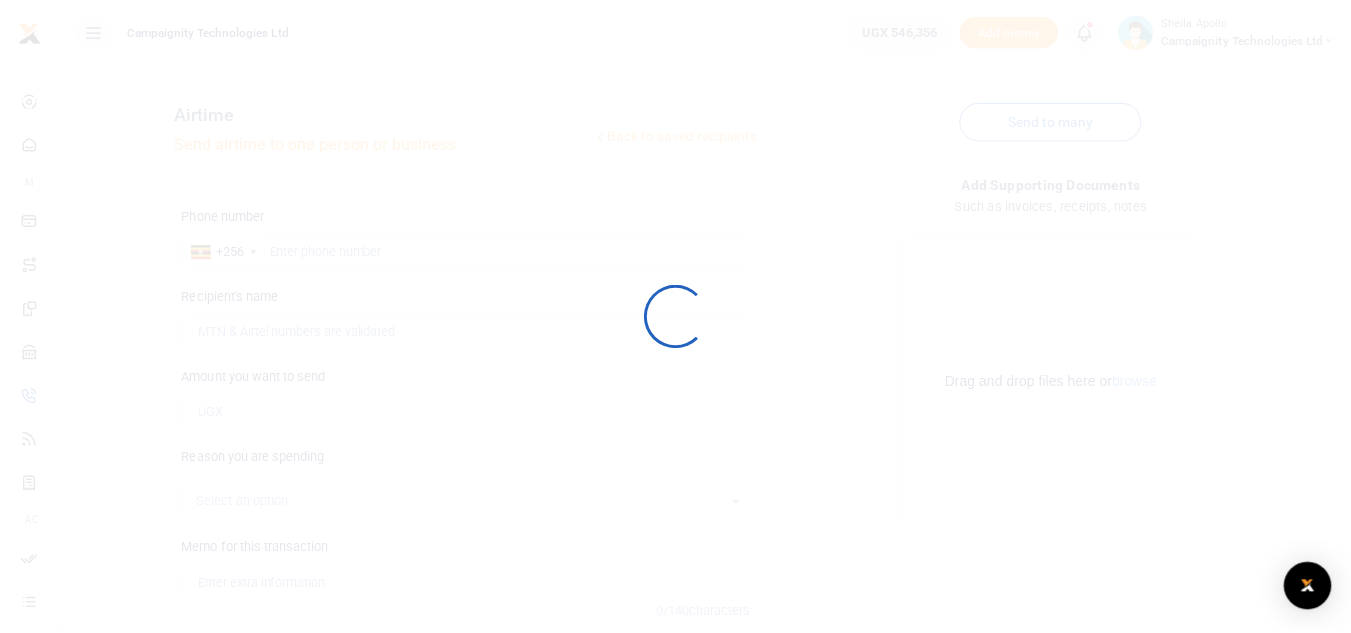 scroll, scrollTop: 168, scrollLeft: 0, axis: vertical 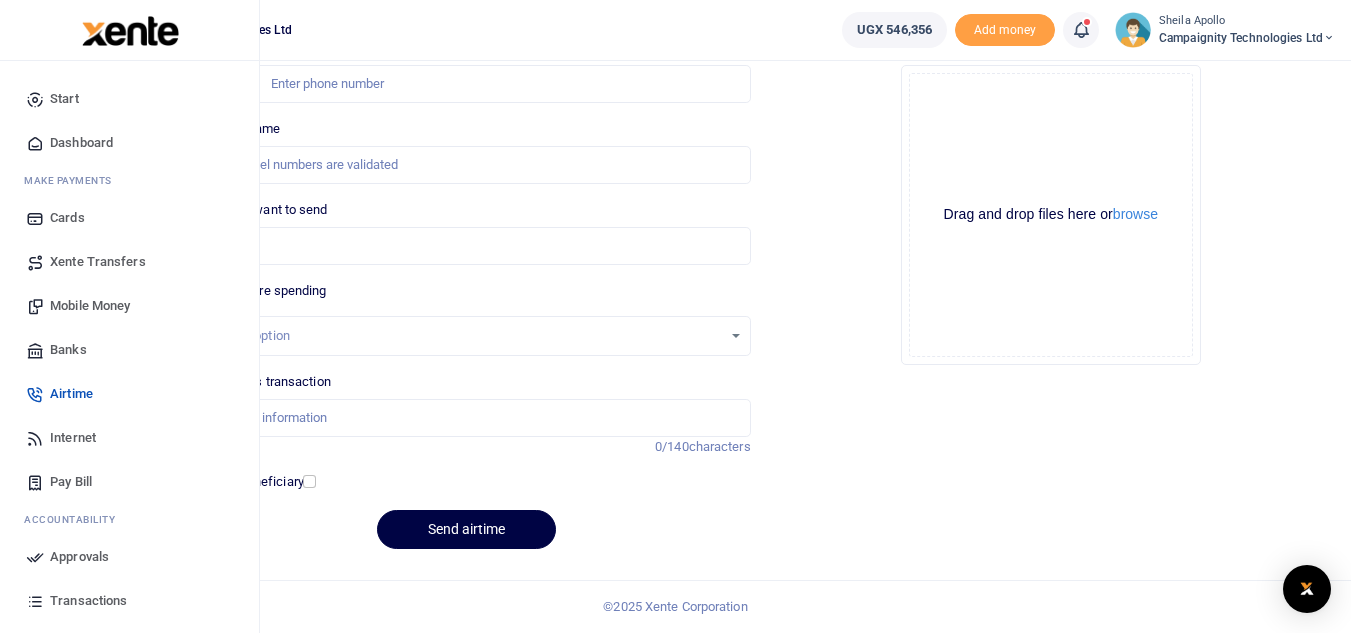 click on "Approvals" at bounding box center [79, 557] 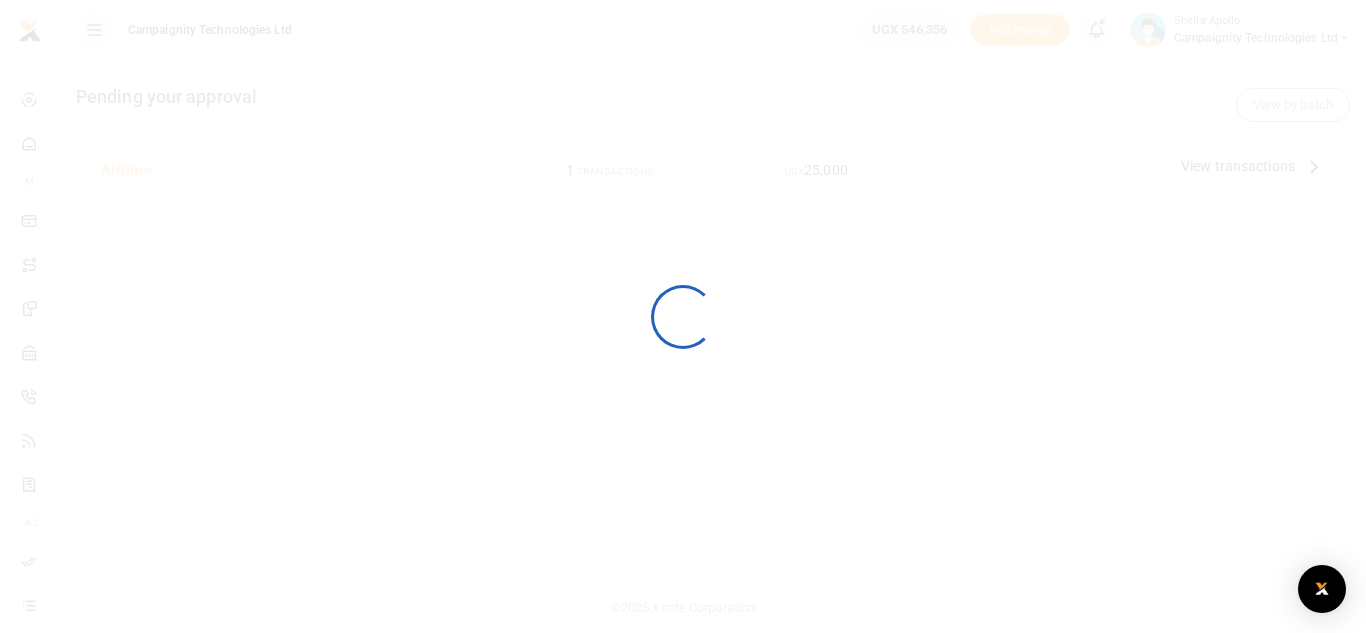 scroll, scrollTop: 0, scrollLeft: 0, axis: both 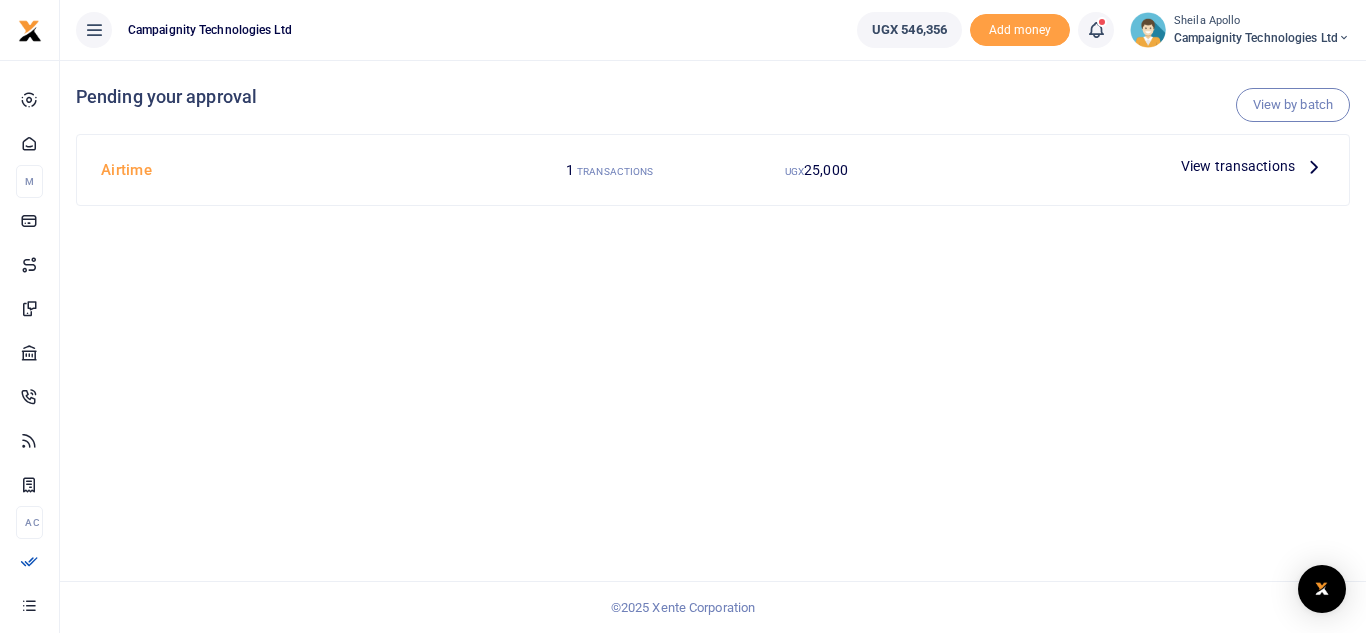 click on "View transactions" at bounding box center (1238, 166) 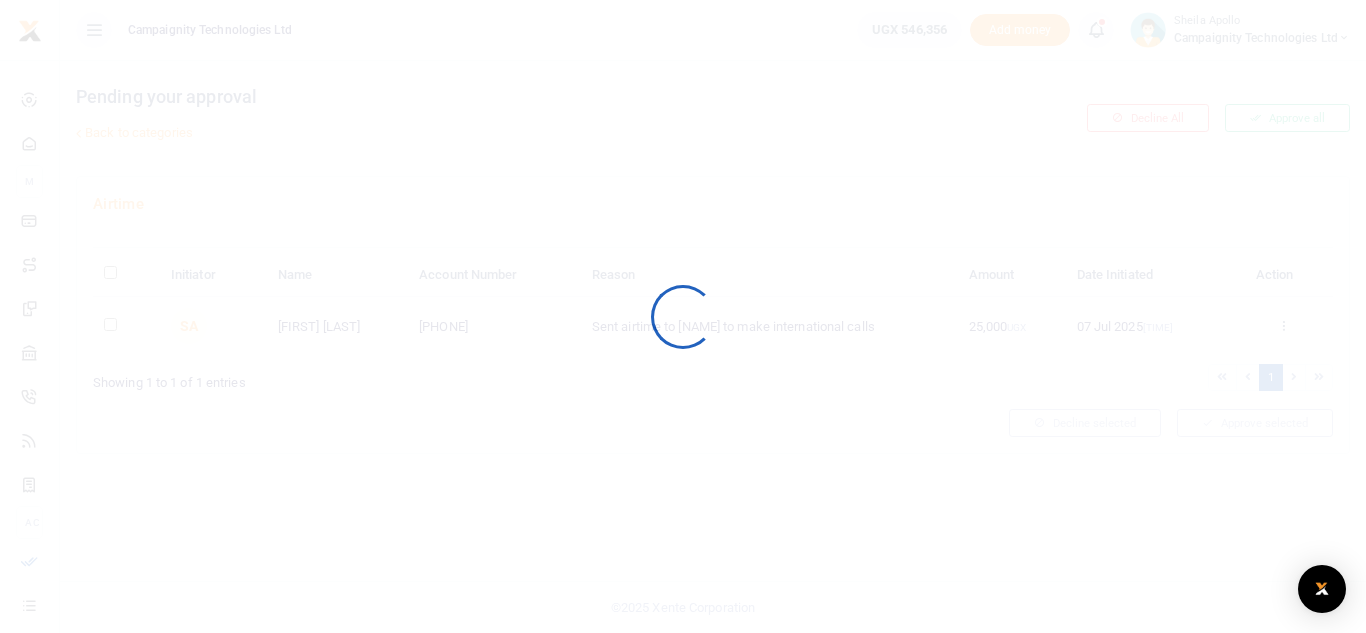scroll, scrollTop: 0, scrollLeft: 0, axis: both 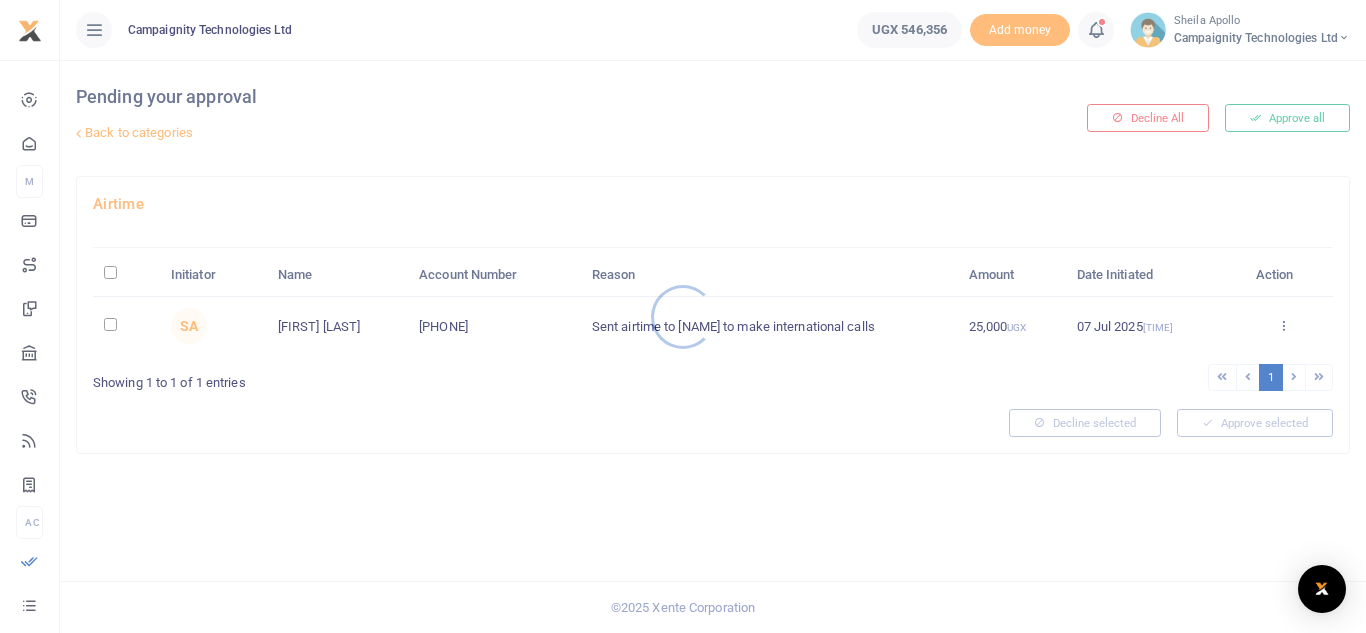 click at bounding box center (683, 316) 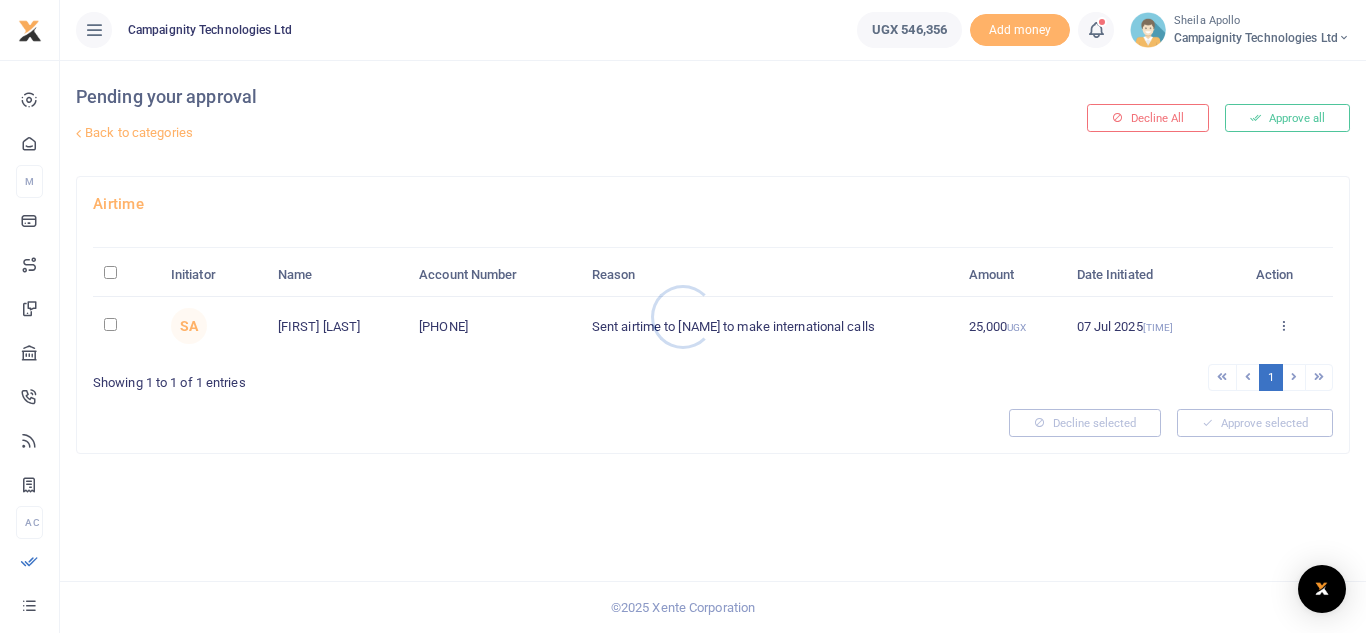 click at bounding box center (683, 316) 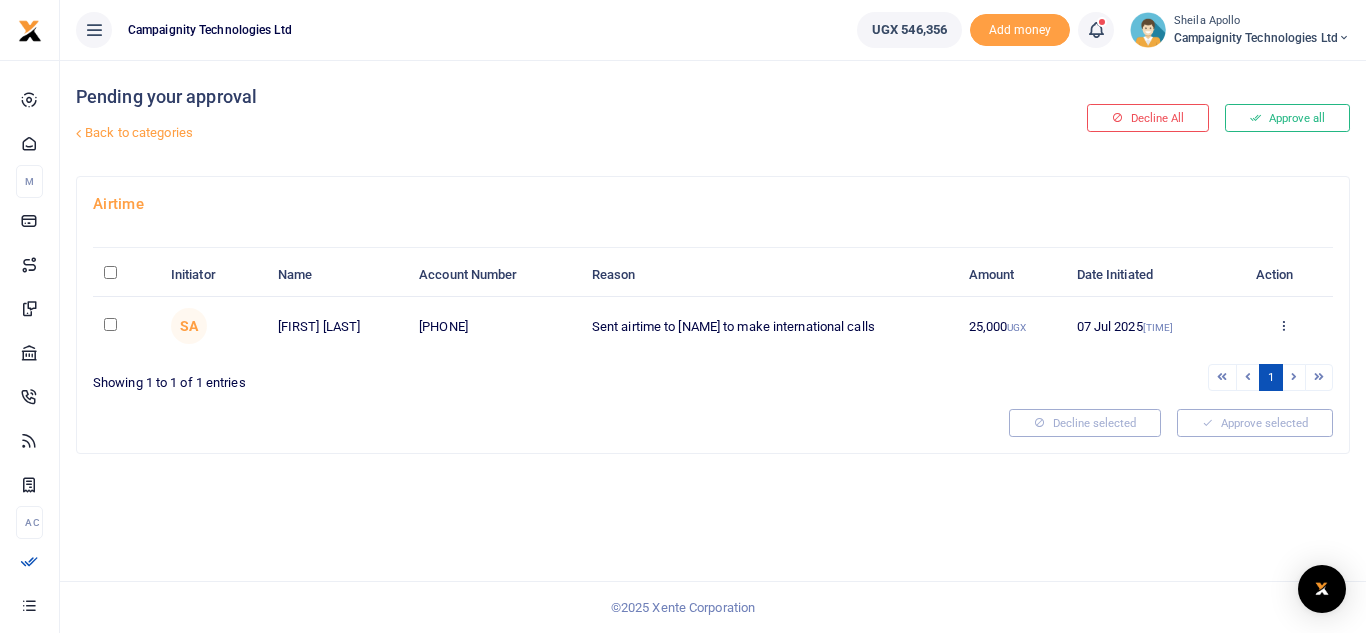 click on "Approve all" at bounding box center (1287, 118) 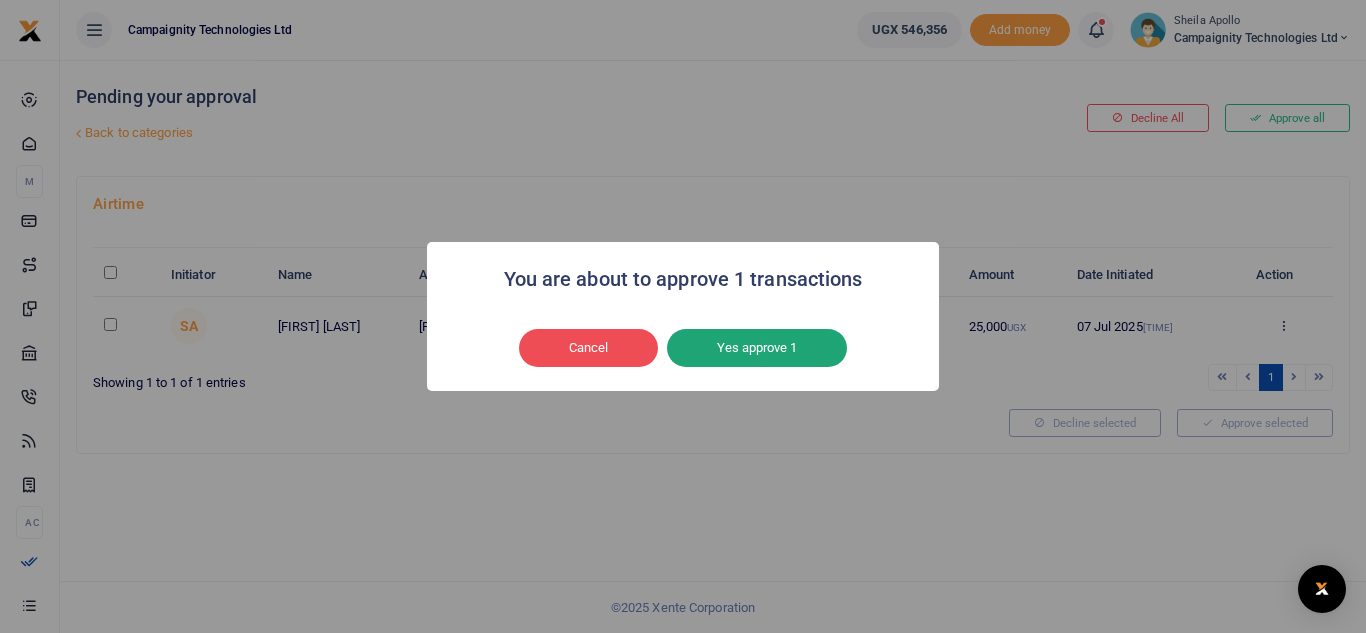click on "Yes approve 1" at bounding box center (757, 348) 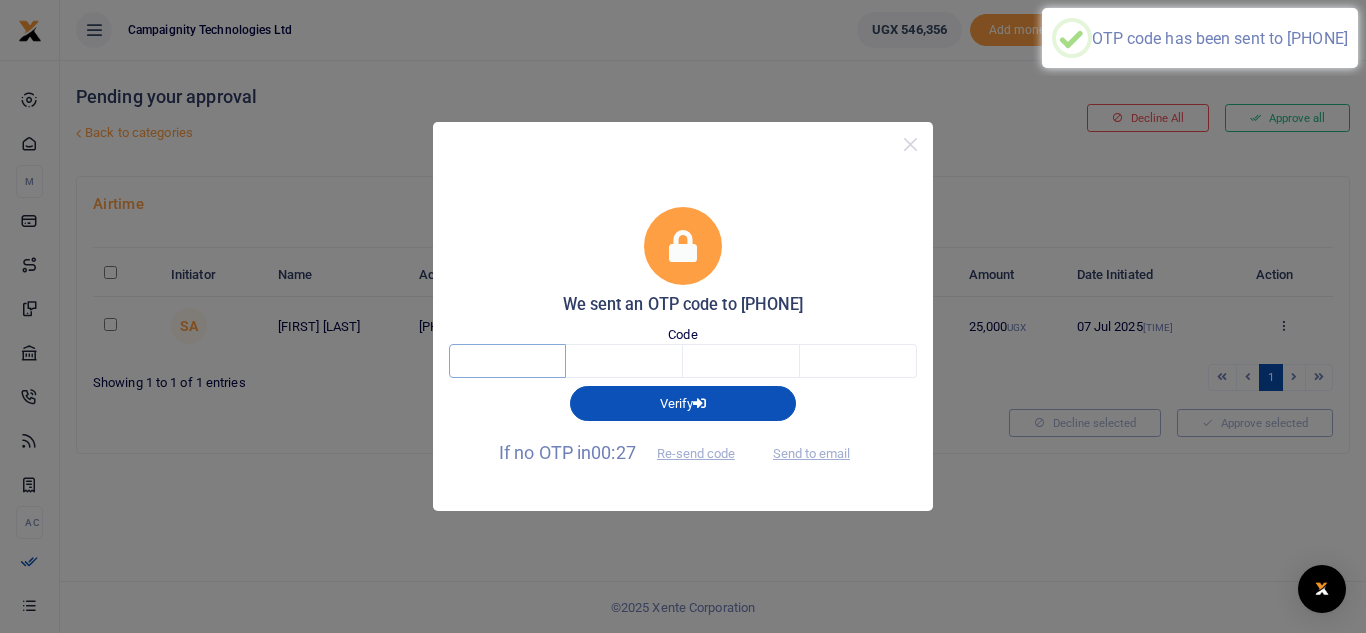 click at bounding box center (507, 361) 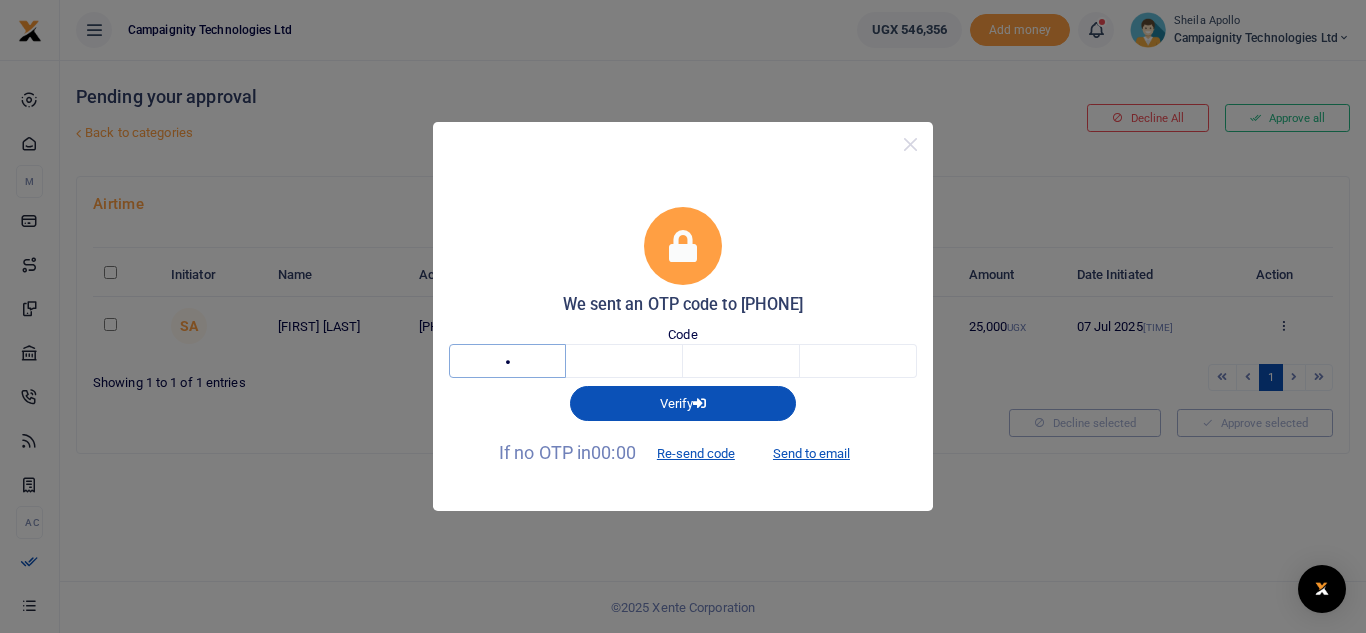 type on "2" 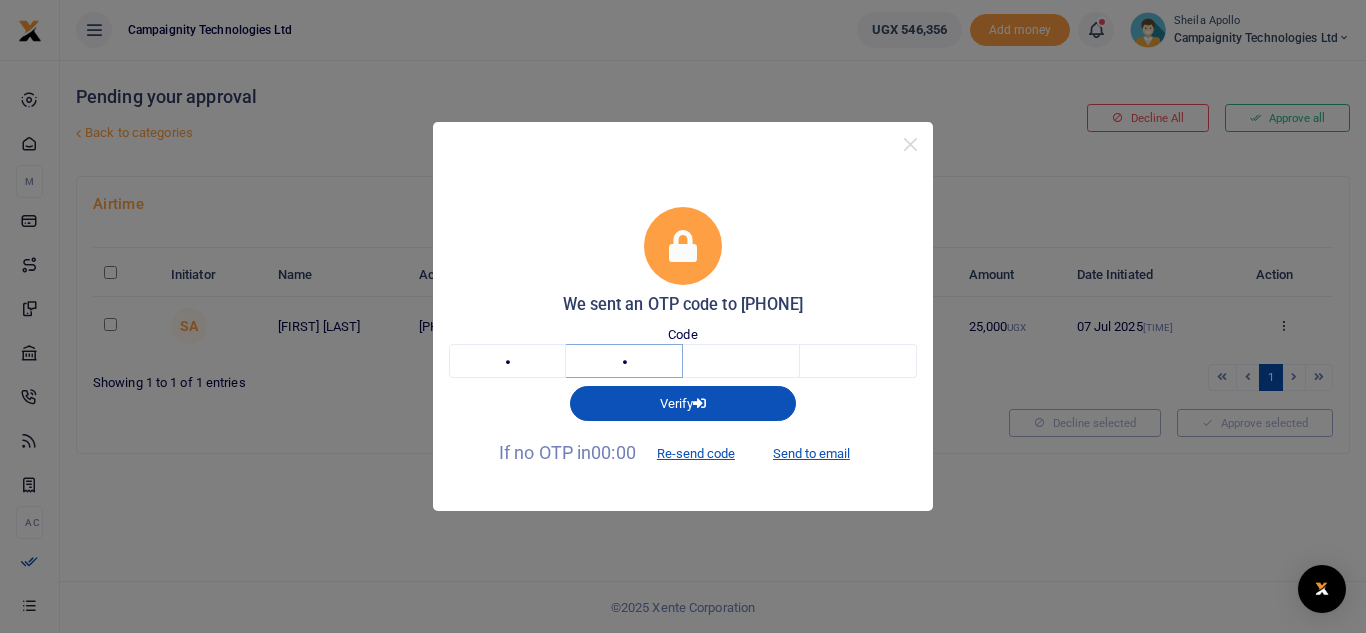 type on "0" 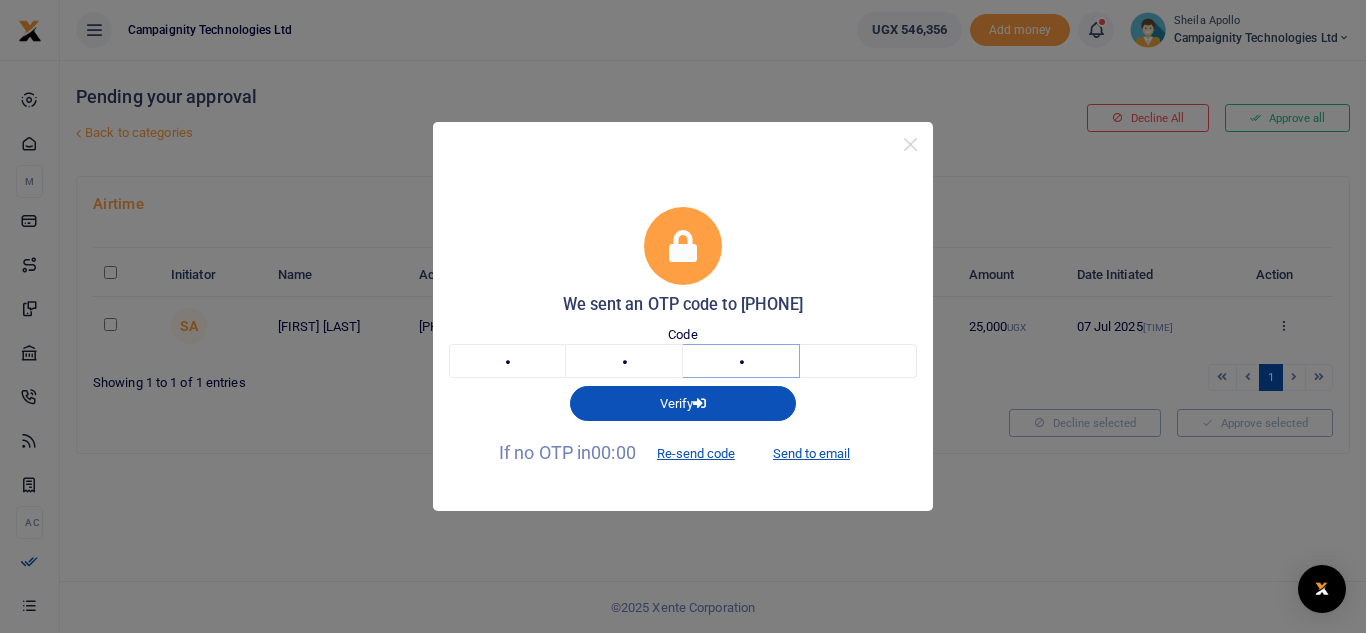 type on "0" 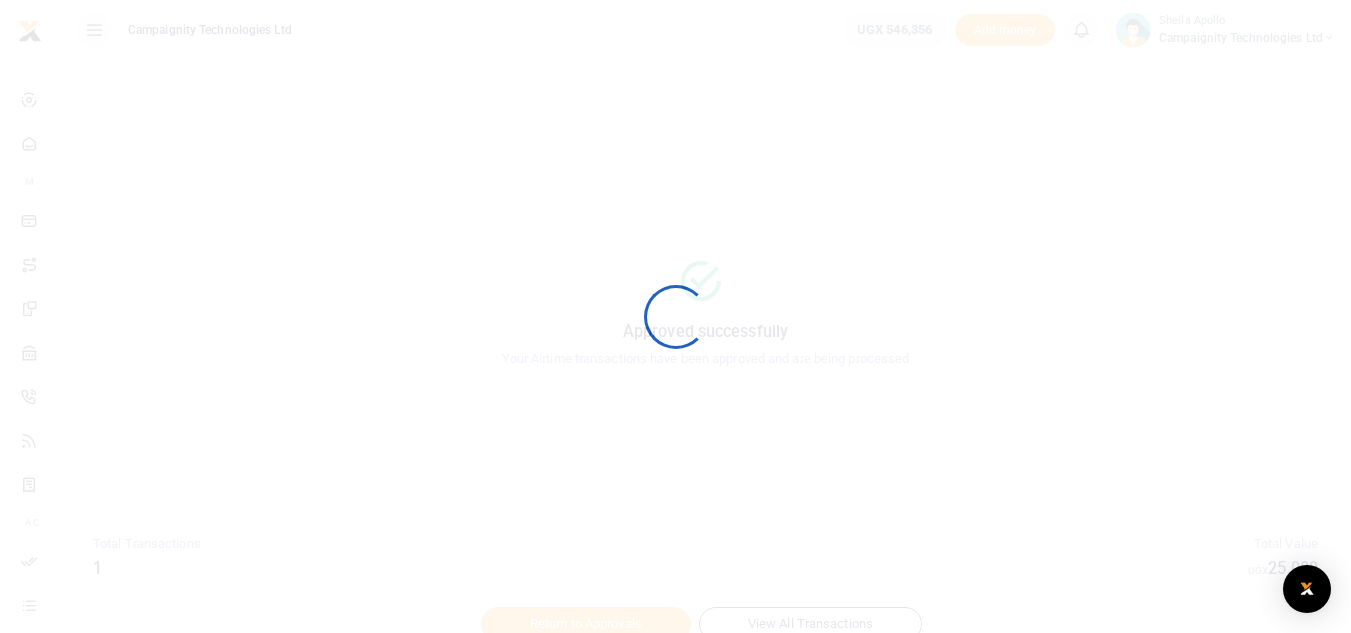 scroll, scrollTop: 0, scrollLeft: 0, axis: both 